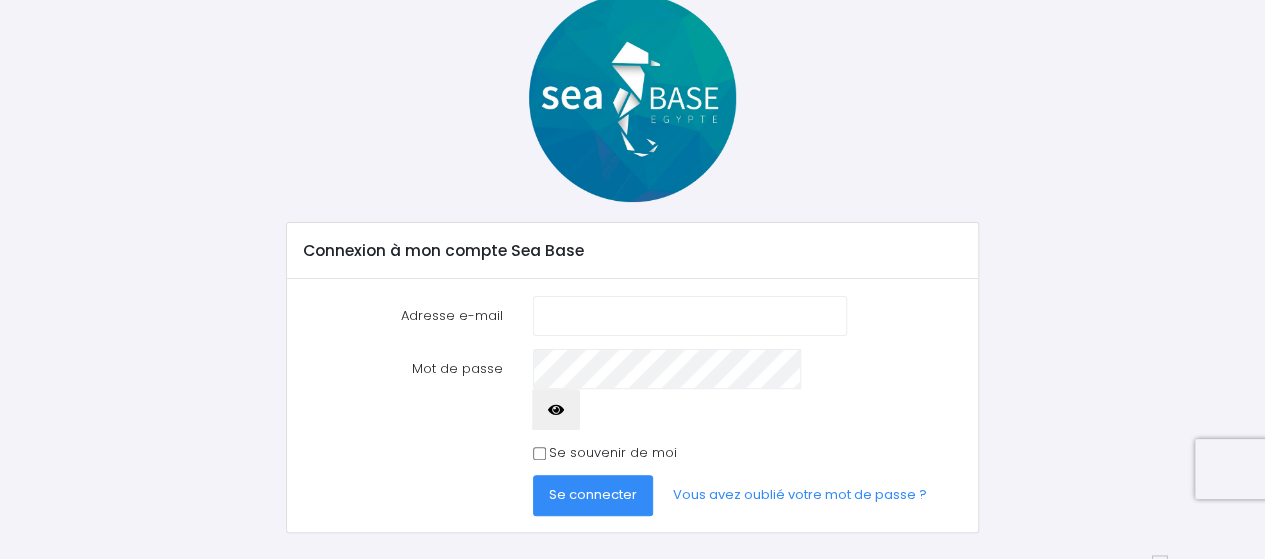 scroll, scrollTop: 117, scrollLeft: 0, axis: vertical 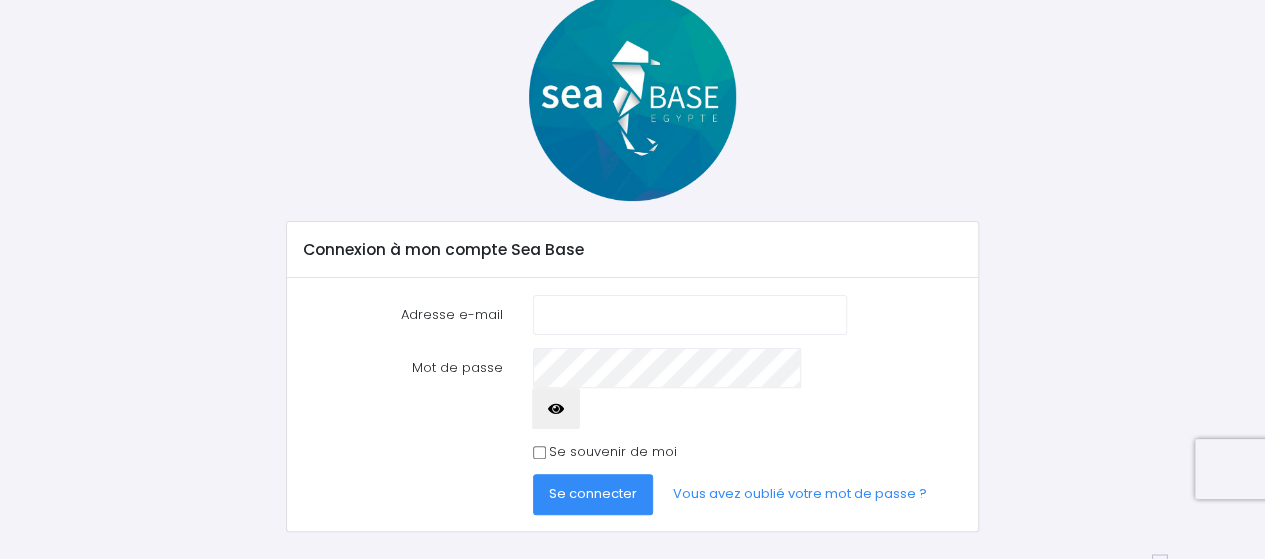 click on "Adresse e-mail" at bounding box center (690, 315) 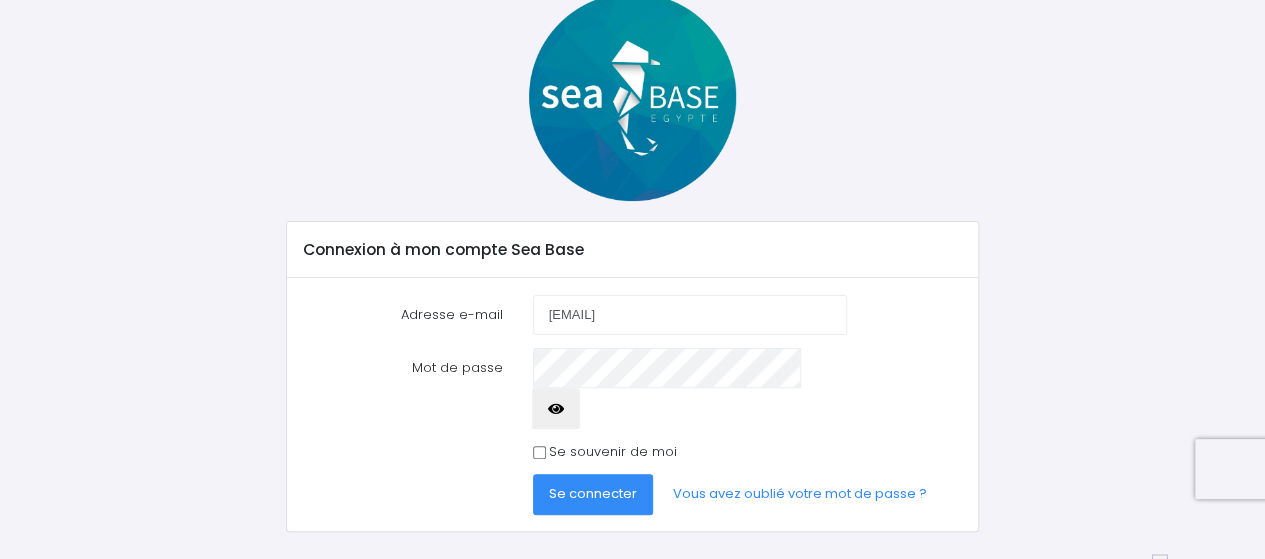 type on "[EMAIL]" 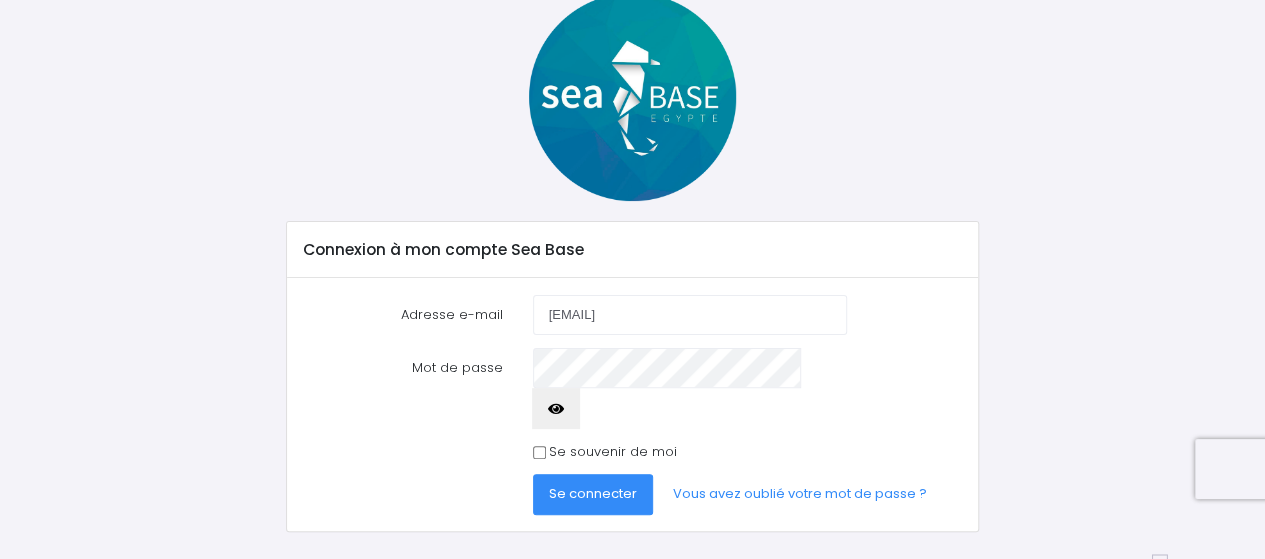 click on "Se souvenir de moi" at bounding box center (539, 452) 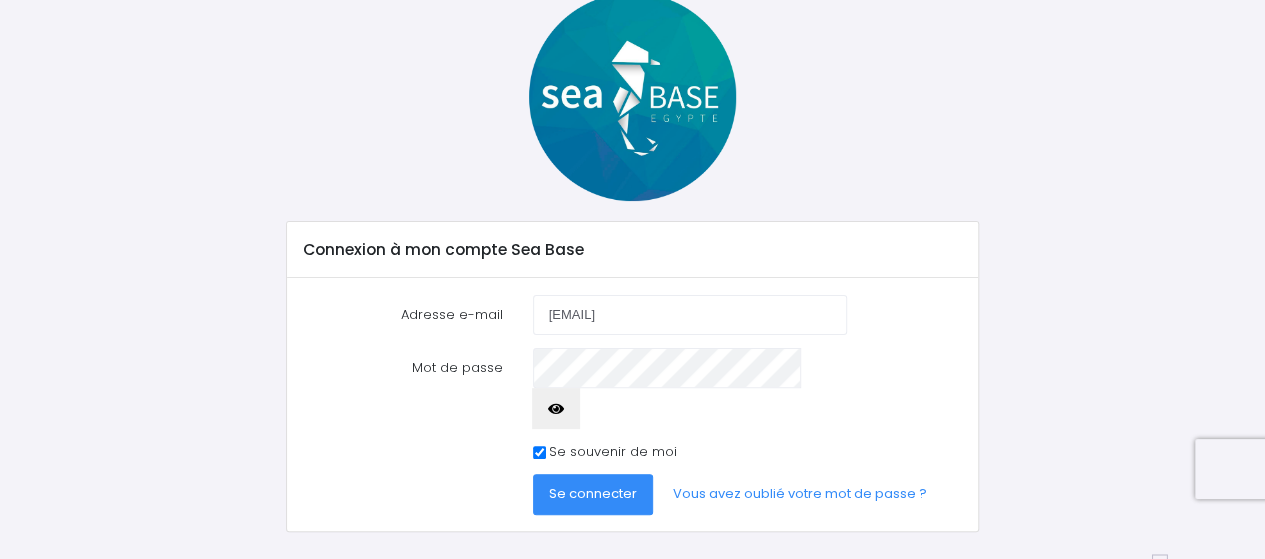 click on "Se connecter" at bounding box center [593, 493] 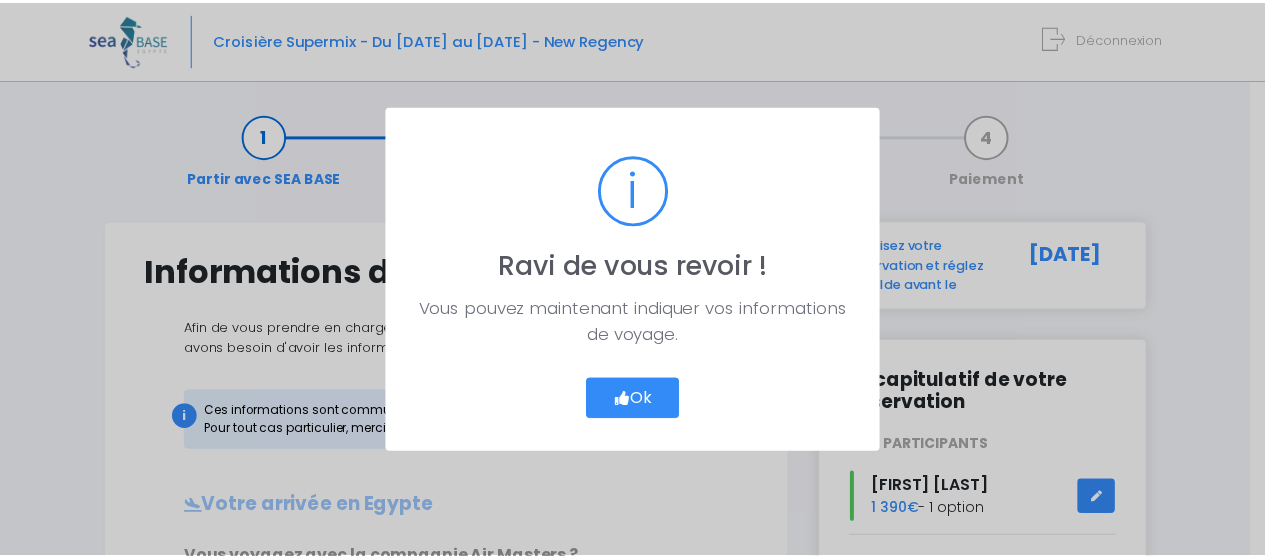 scroll, scrollTop: 0, scrollLeft: 0, axis: both 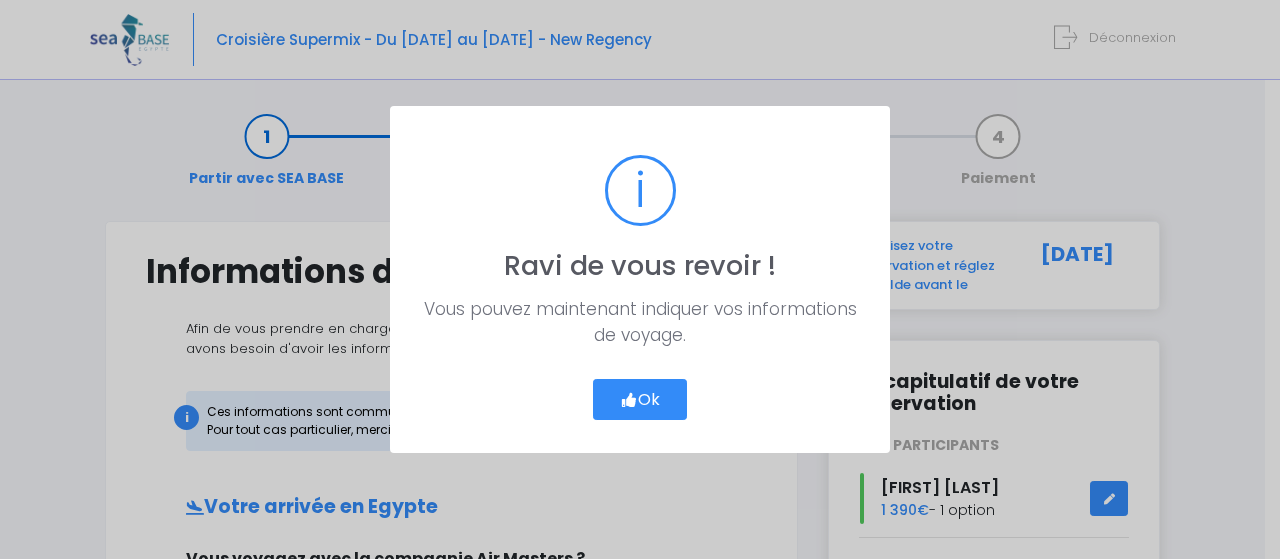click on "Ok" at bounding box center [640, 400] 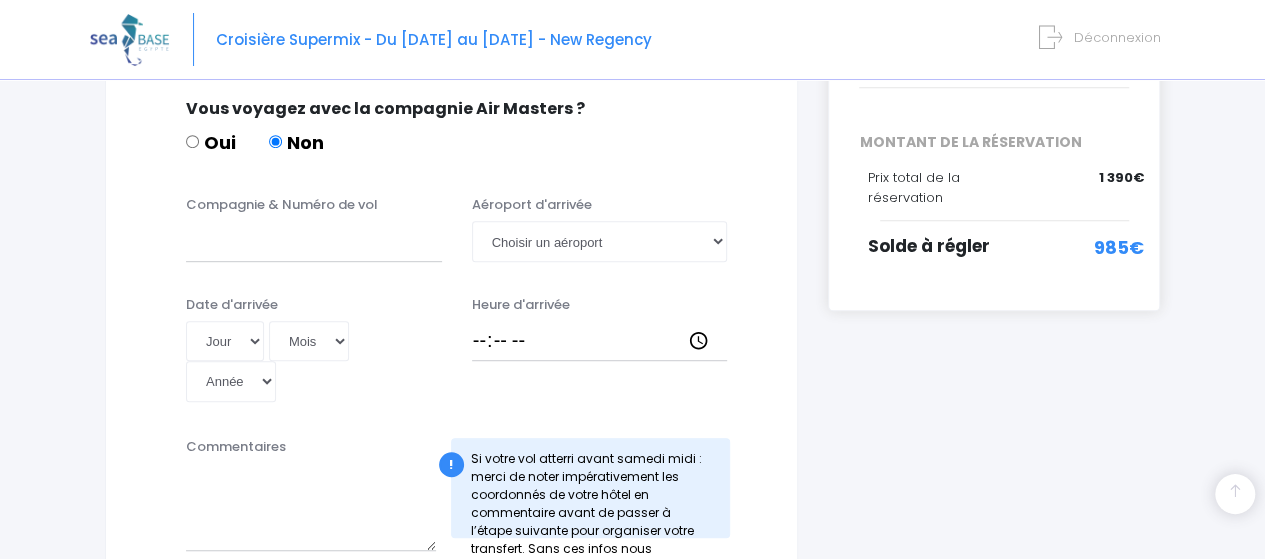 scroll, scrollTop: 343, scrollLeft: 0, axis: vertical 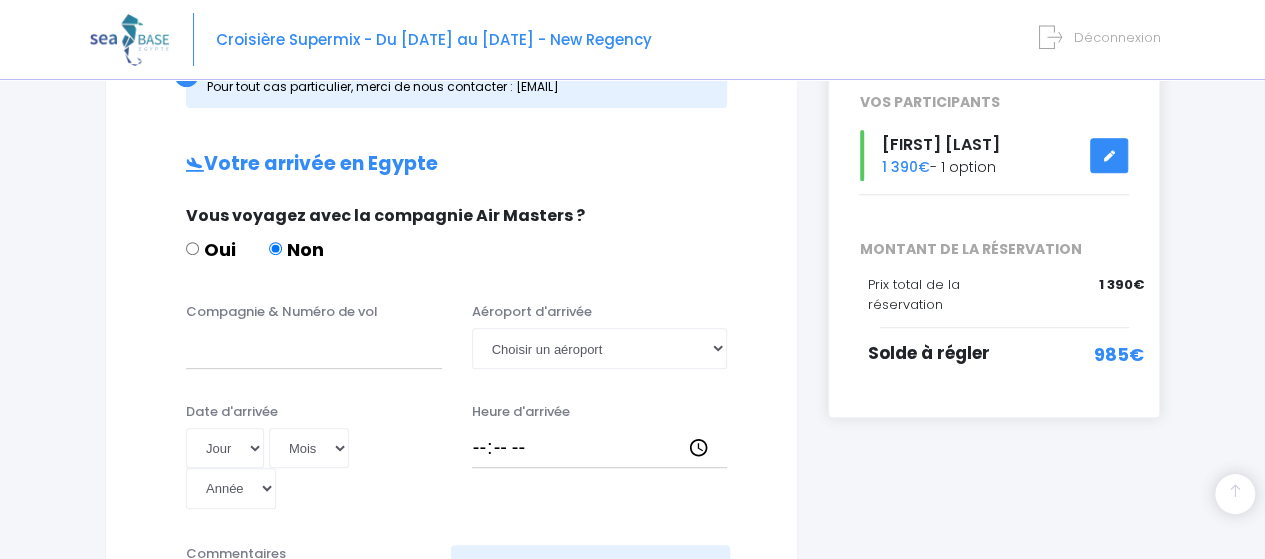 click at bounding box center [1109, 156] 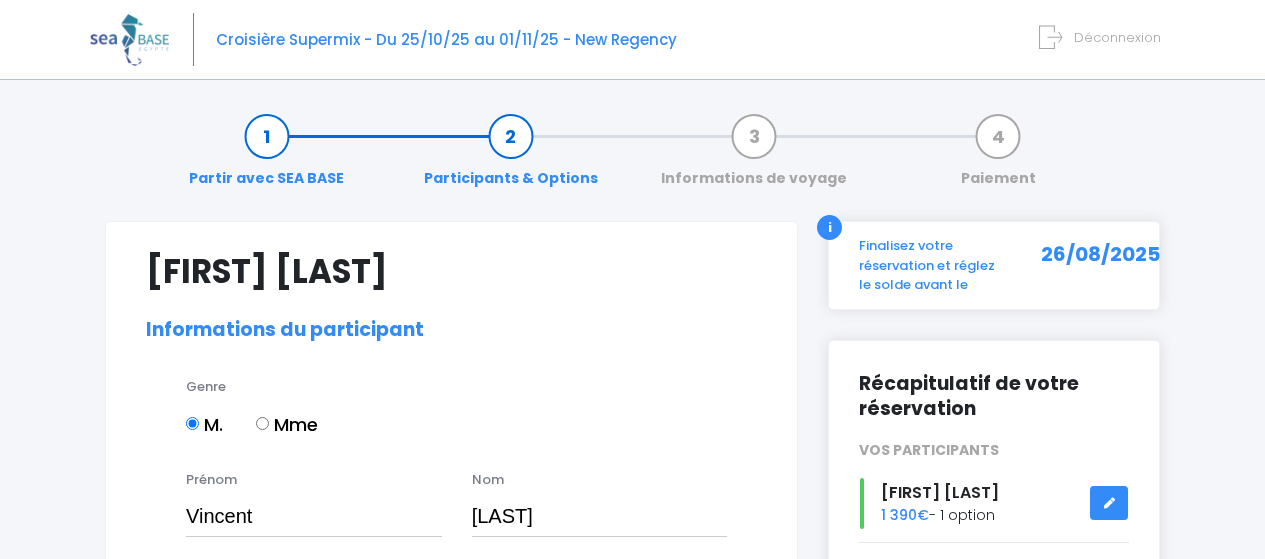 select on "N[NUMBER]" 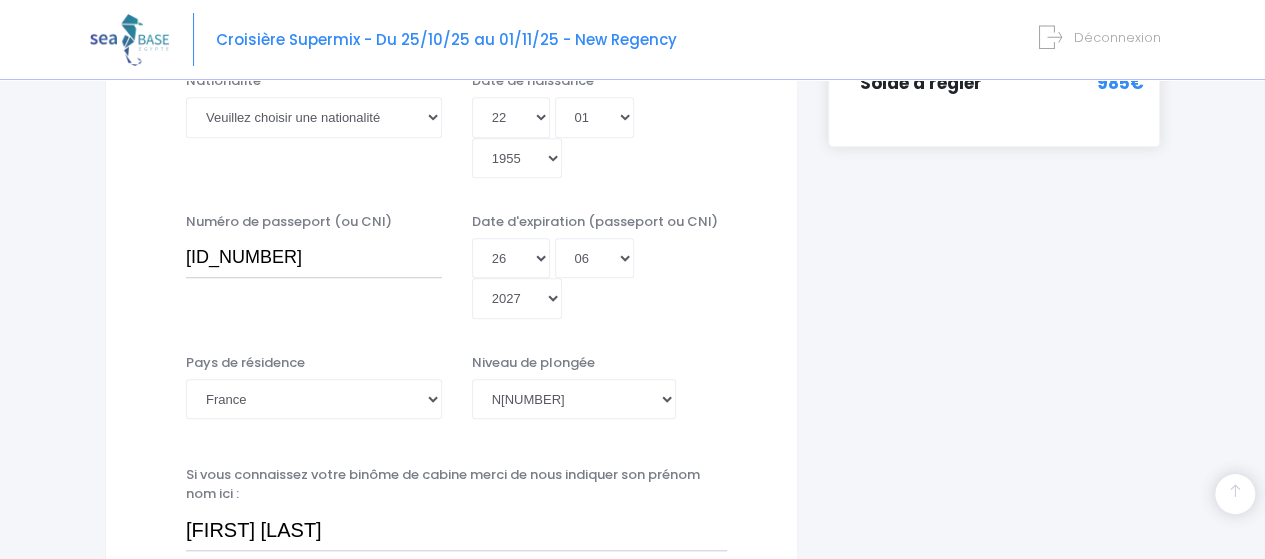scroll, scrollTop: 498, scrollLeft: 0, axis: vertical 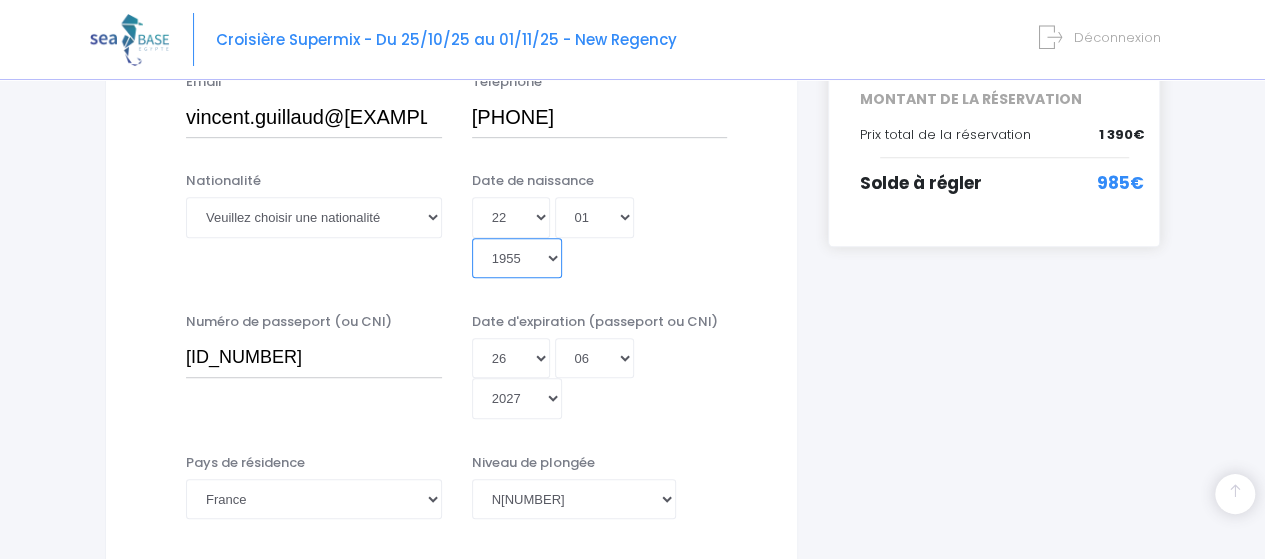 click on "Année 2045 2044 2043 2042 2041 2040 2039 2038 2037 2036 2035 2034 2033 2032 2031 2030 2029 2028 2027 2026 2025 2024 2023 2022 2021 2020 2019 2018 2017 2016 2015 2014 2013 2012 2011 2010 2009 2008 2007 2006 2005 2004 2003 2002 2001 2000 1999 1998 1997 1996 1995 1994 1993 1992 1991 1990 1989 1988 1987 1986 1985 1984 1983 1982 1981 1980 1979 1978 1977 1976 1975 1974 1973 1972 1971 1970 1969 1968 1967 1966 1965 1964 1963 1962 1961 1960 1959 1958 1957 1956 1955 1954 1953 1952 1951 1950 1949 1948 1947 1946 1945 1944 1943 1942 1941 1940 1939 1938 1937 1936 1935 1934 1933 1932 1931 1930 1929 1928 1927 1926 1925 1924 1923 1922 1921 1920 1919 1918 1917 1916 1915 1914 1913 1912 1911 1910 1909 1908 1907 1906 1905 1904 1903 1902 1901 1900" at bounding box center (517, 258) 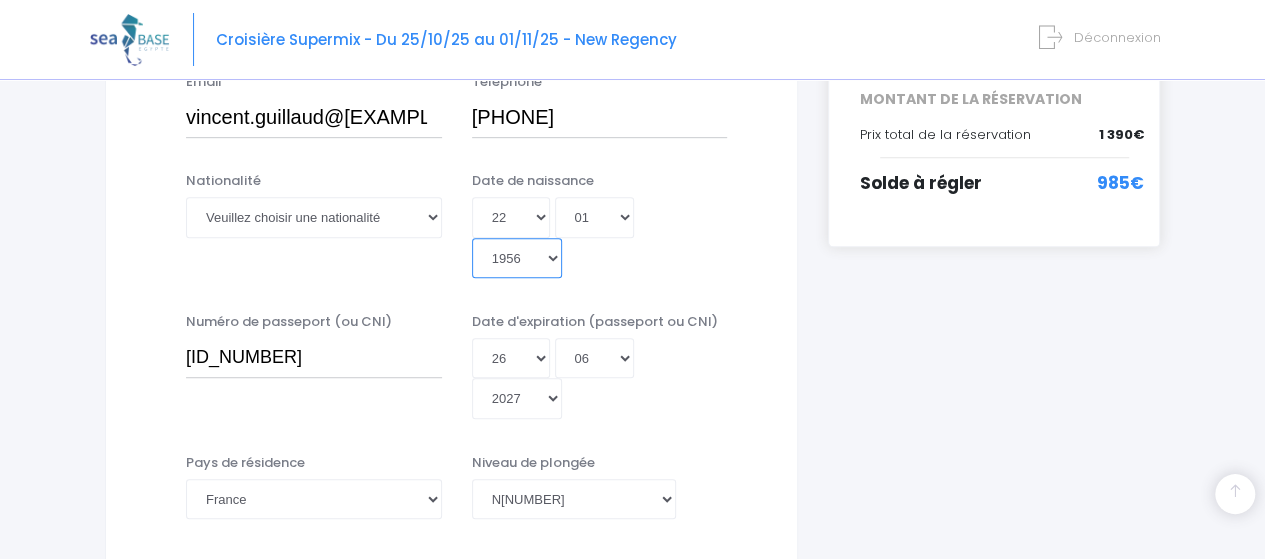 click on "Année 2045 2044 2043 2042 2041 2040 2039 2038 2037 2036 2035 2034 2033 2032 2031 2030 2029 2028 2027 2026 2025 2024 2023 2022 2021 2020 2019 2018 2017 2016 2015 2014 2013 2012 2011 2010 2009 2008 2007 2006 2005 2004 2003 2002 2001 2000 1999 1998 1997 1996 1995 1994 1993 1992 1991 1990 1989 1988 1987 1986 1985 1984 1983 1982 1981 1980 1979 1978 1977 1976 1975 1974 1973 1972 1971 1970 1969 1968 1967 1966 1965 1964 1963 1962 1961 1960 1959 1958 1957 1956 1955 1954 1953 1952 1951 1950 1949 1948 1947 1946 1945 1944 1943 1942 1941 1940 1939 1938 1937 1936 1935 1934 1933 1932 1931 1930 1929 1928 1927 1926 1925 1924 1923 1922 1921 1920 1919 1918 1917 1916 1915 1914 1913 1912 1911 1910 1909 1908 1907 1906 1905 1904 1903 1902 1901 1900" at bounding box center (517, 258) 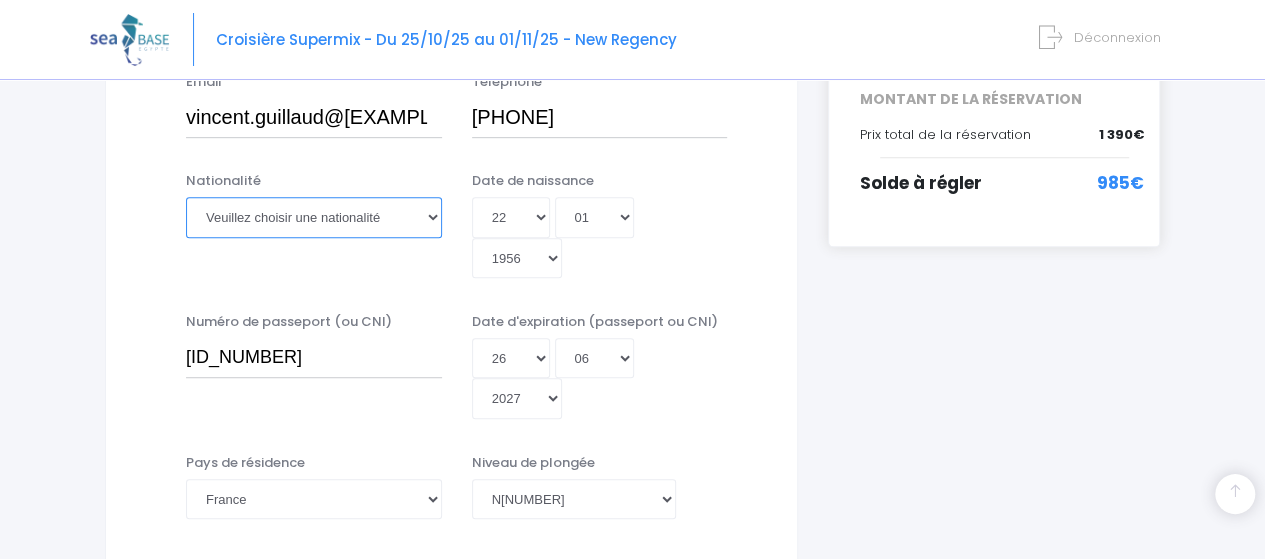 click on "Veuillez choisir une nationalité
Afghane
Albanaise
Algerienne
Allemande
Americaine
Andorrane
Angolaise
Antiguaise et barbudienne
Argentine Armenienne Australienne Autrichienne Azerbaïdjanaise Bahamienne" at bounding box center [314, 217] 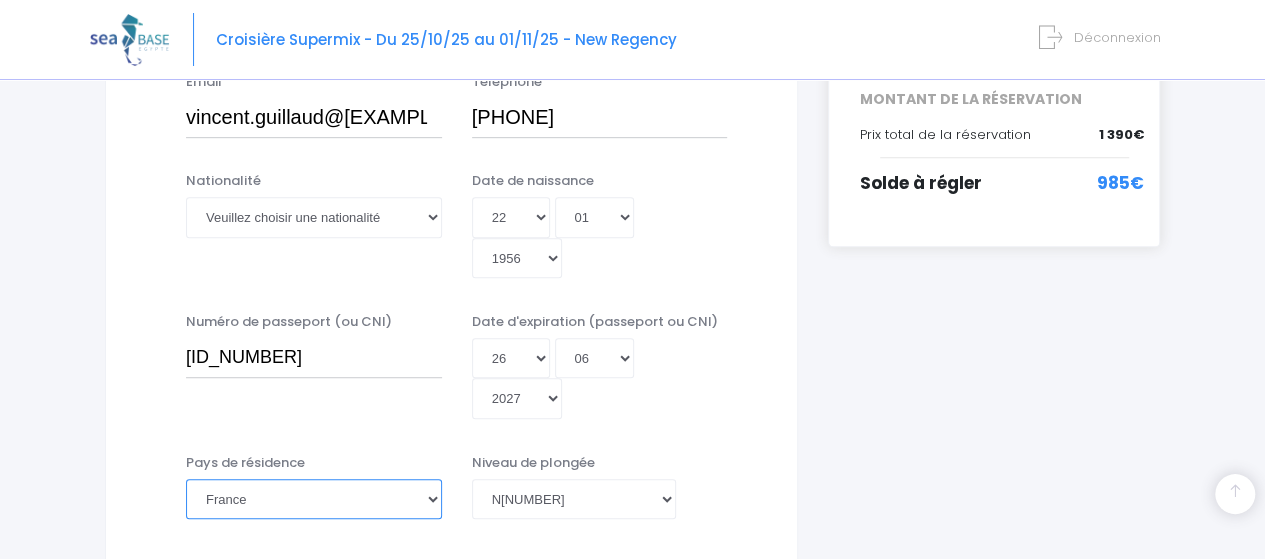 click on "Afghanistan
Afrique du Sud
Albanie
Algérie
Allemagne
Andorre
Angola
Anguilla
Antarctique
Antigua-et-Barbuda Arabie saoudite Argentine Arménie Aruba Australie Cuba" at bounding box center (314, 499) 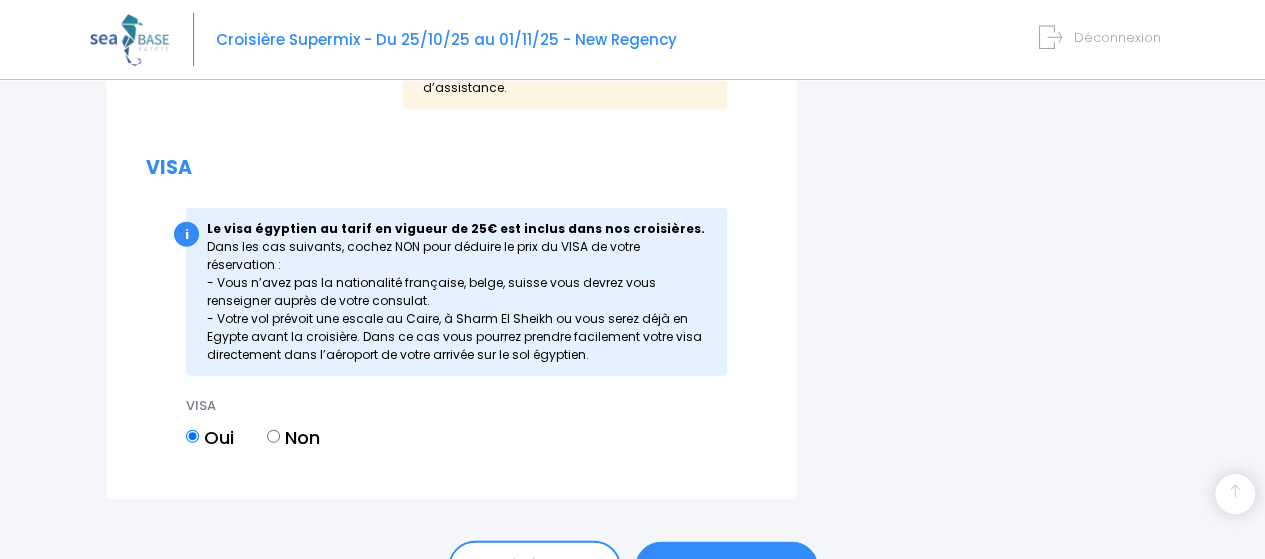 scroll, scrollTop: 2398, scrollLeft: 0, axis: vertical 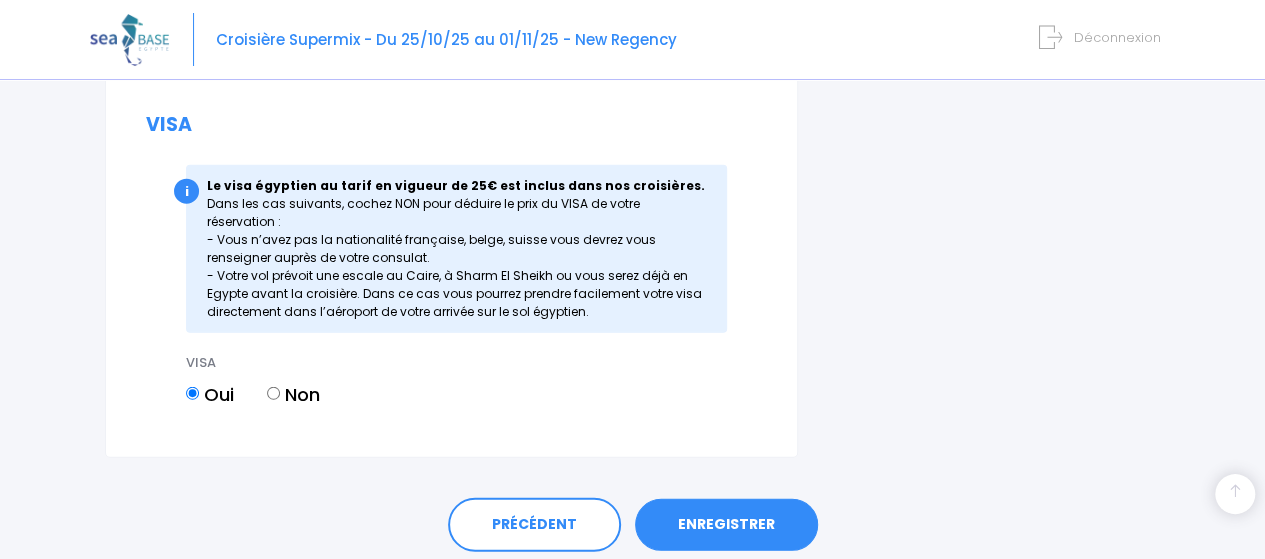 click on "ENREGISTRER" at bounding box center [726, 525] 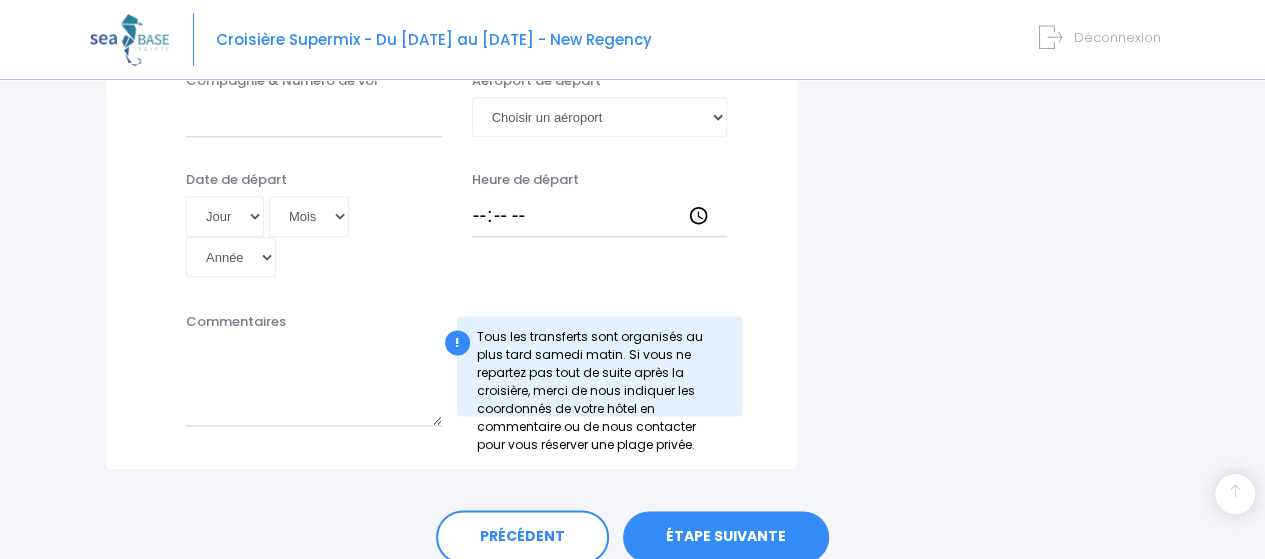 scroll, scrollTop: 1143, scrollLeft: 0, axis: vertical 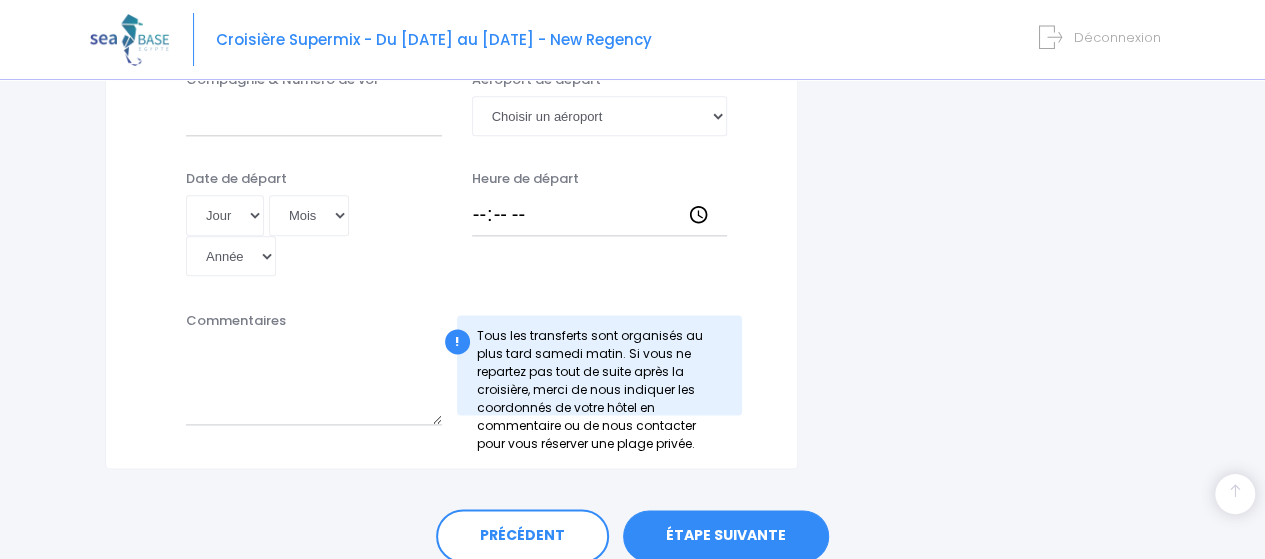 click on "ÉTAPE SUIVANTE" at bounding box center (726, 536) 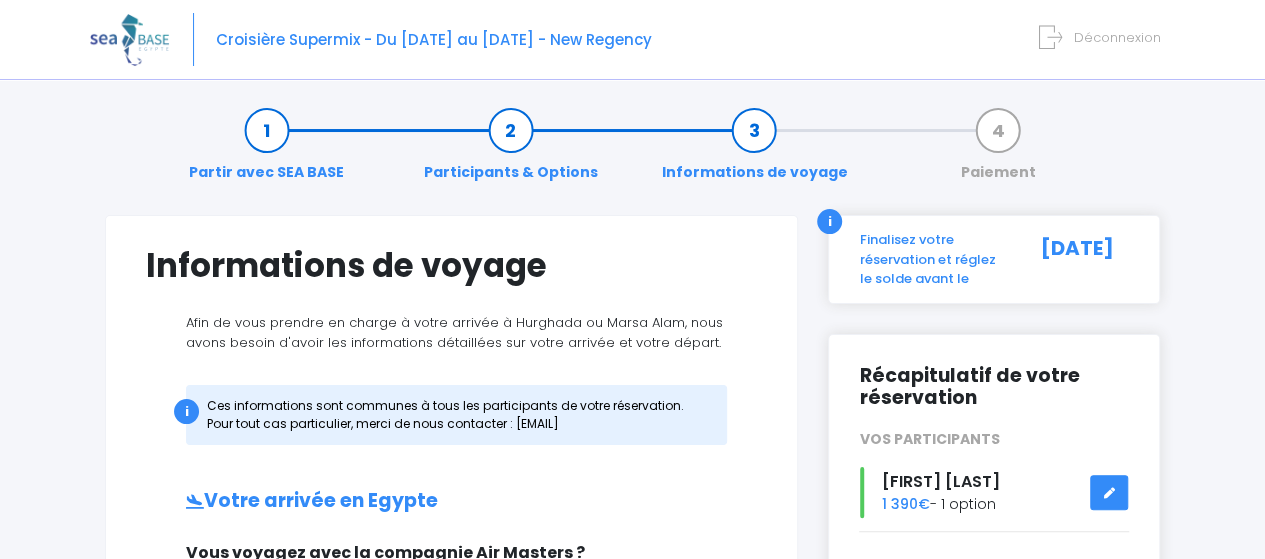 scroll, scrollTop: 0, scrollLeft: 0, axis: both 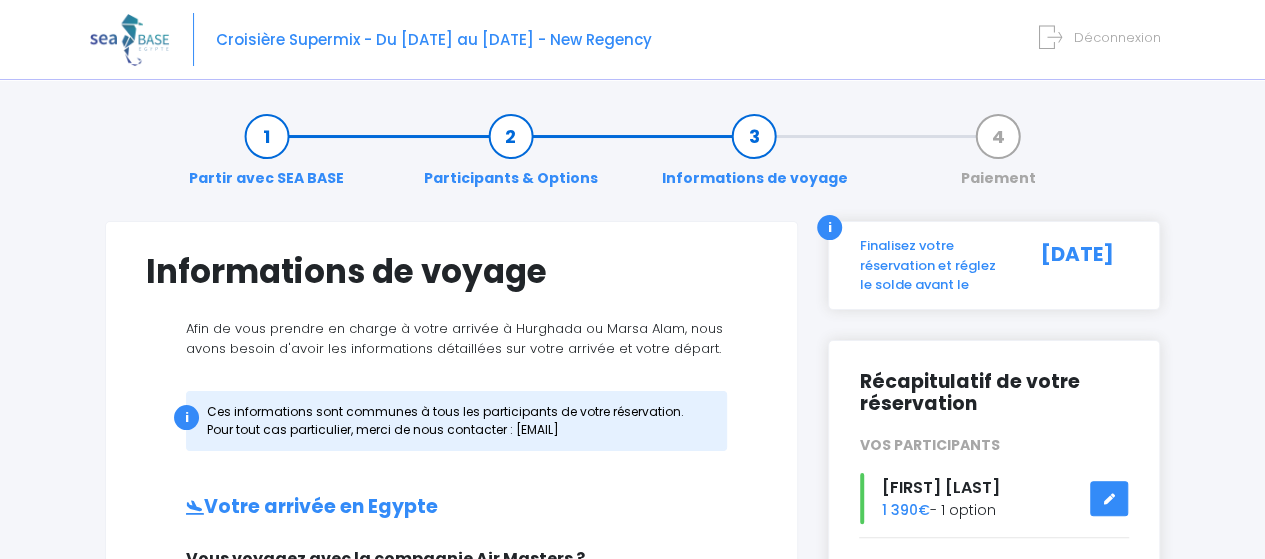 click on "Déconnexion" at bounding box center (1117, 37) 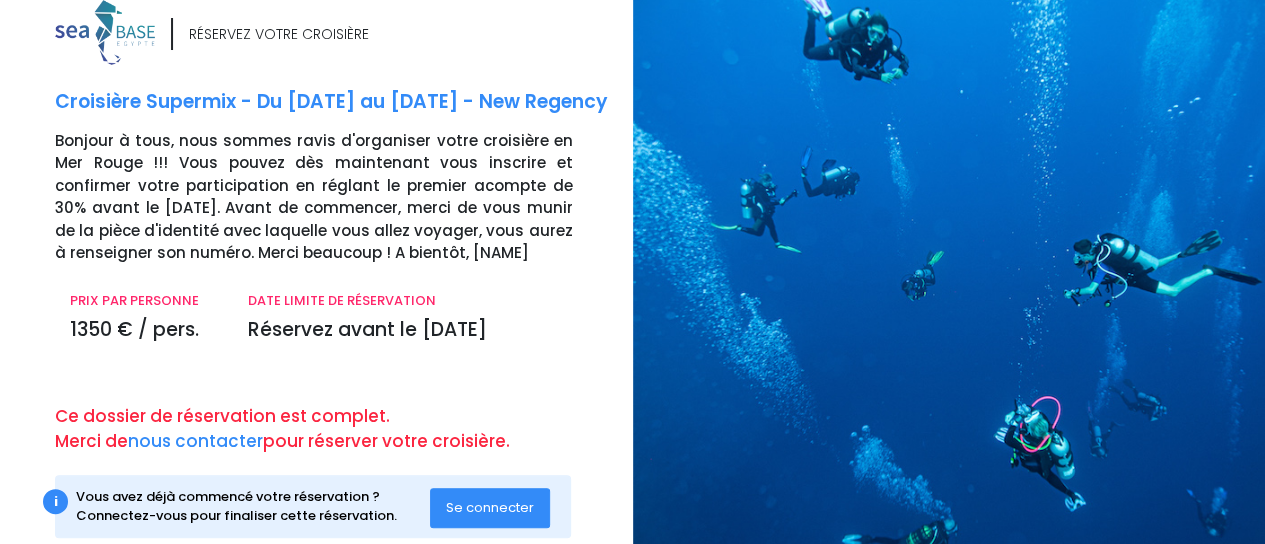 scroll, scrollTop: 0, scrollLeft: 0, axis: both 